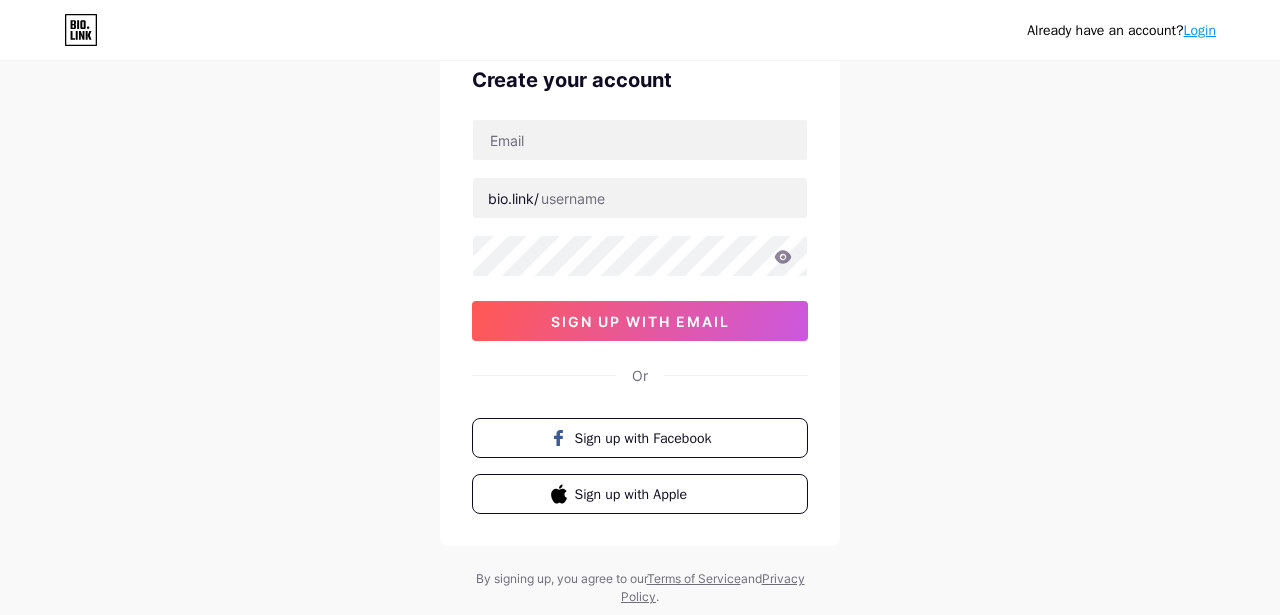 scroll, scrollTop: 0, scrollLeft: 0, axis: both 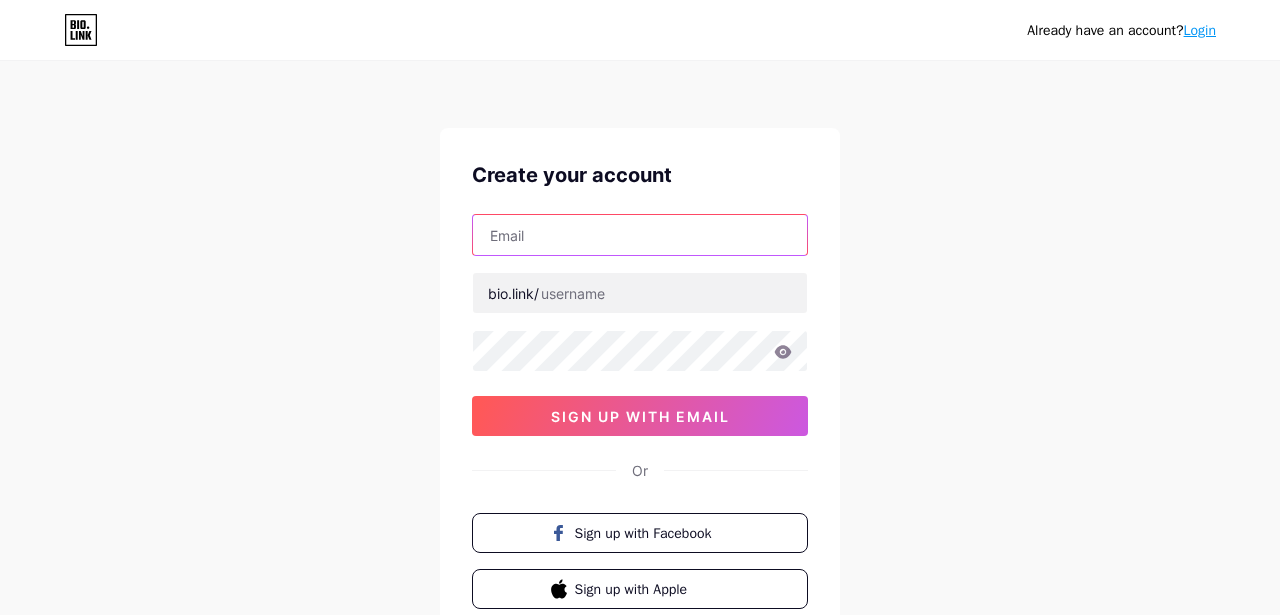 click at bounding box center (640, 235) 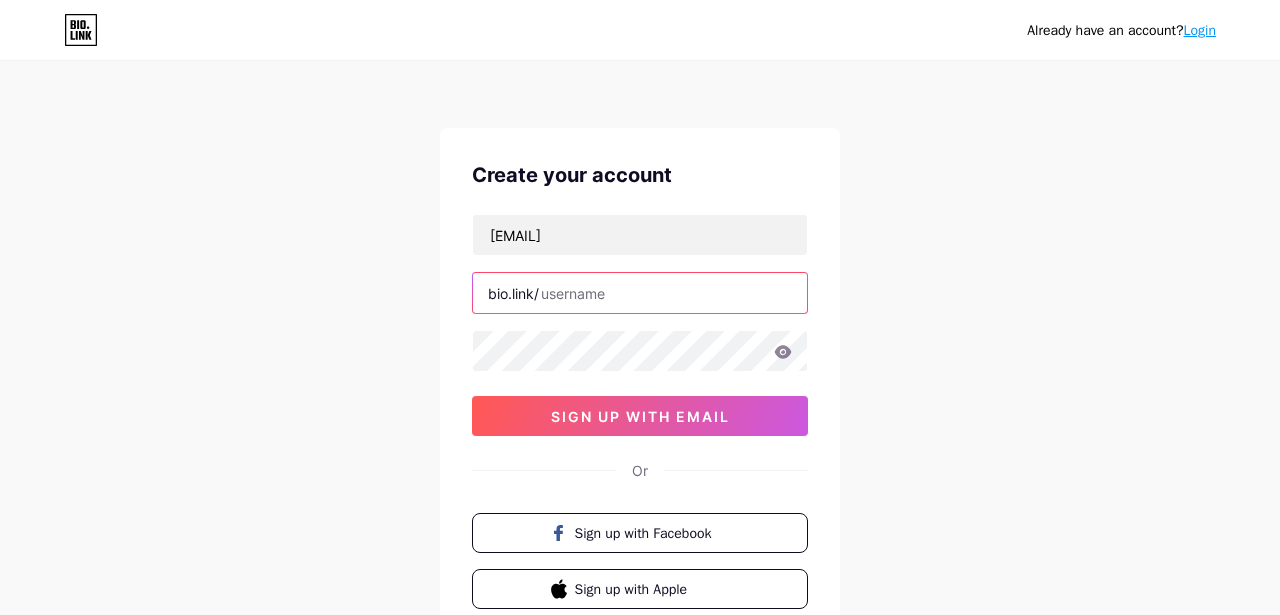 click at bounding box center [640, 293] 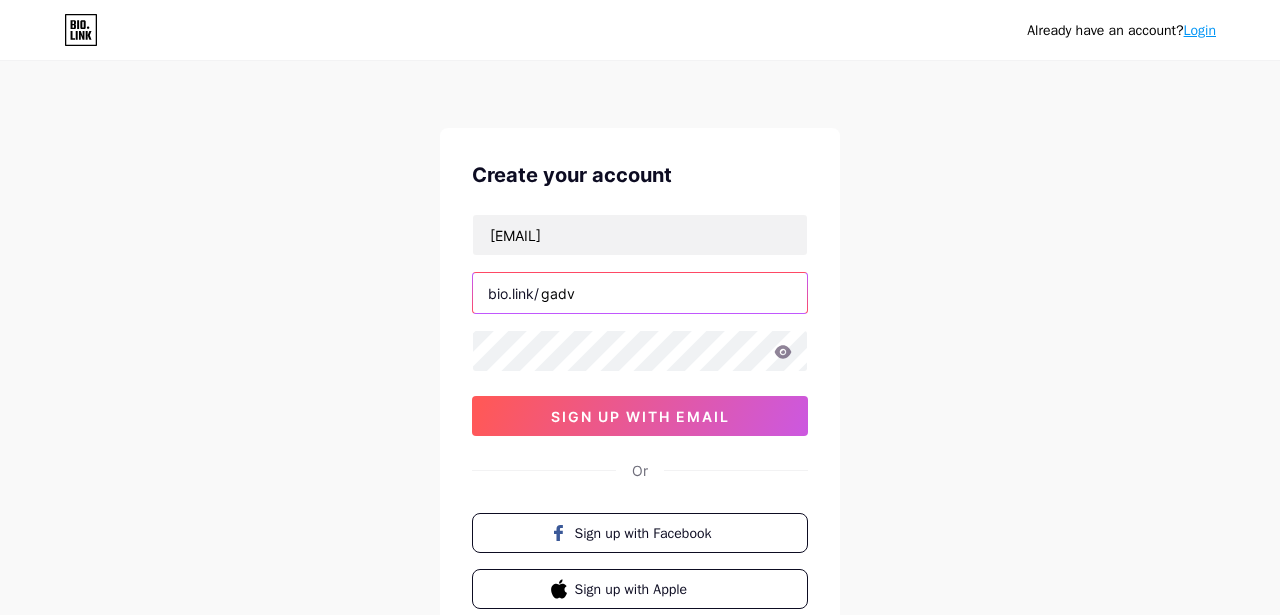 type on "gadv" 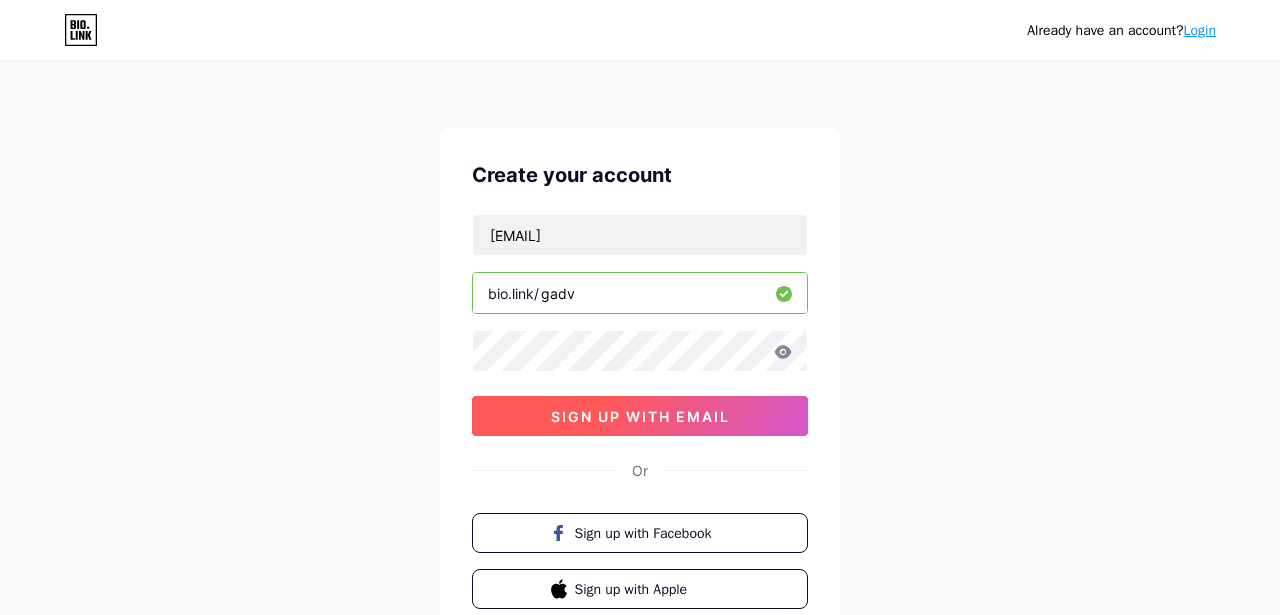 click on "sign up with email" at bounding box center [640, 416] 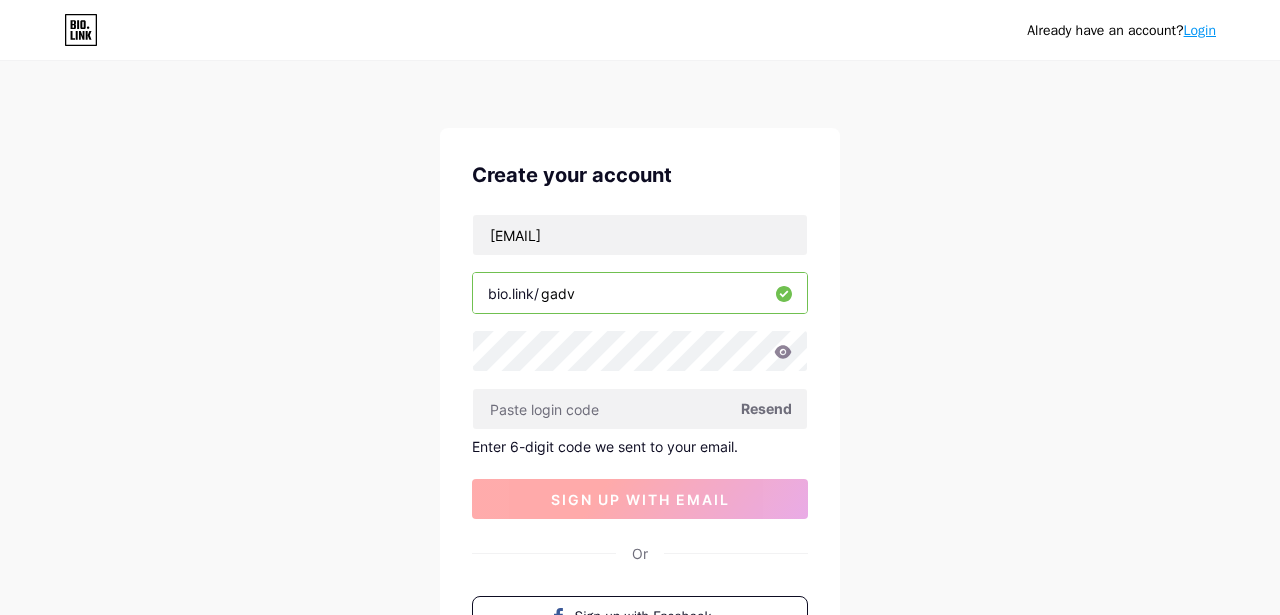 click at bounding box center (640, 409) 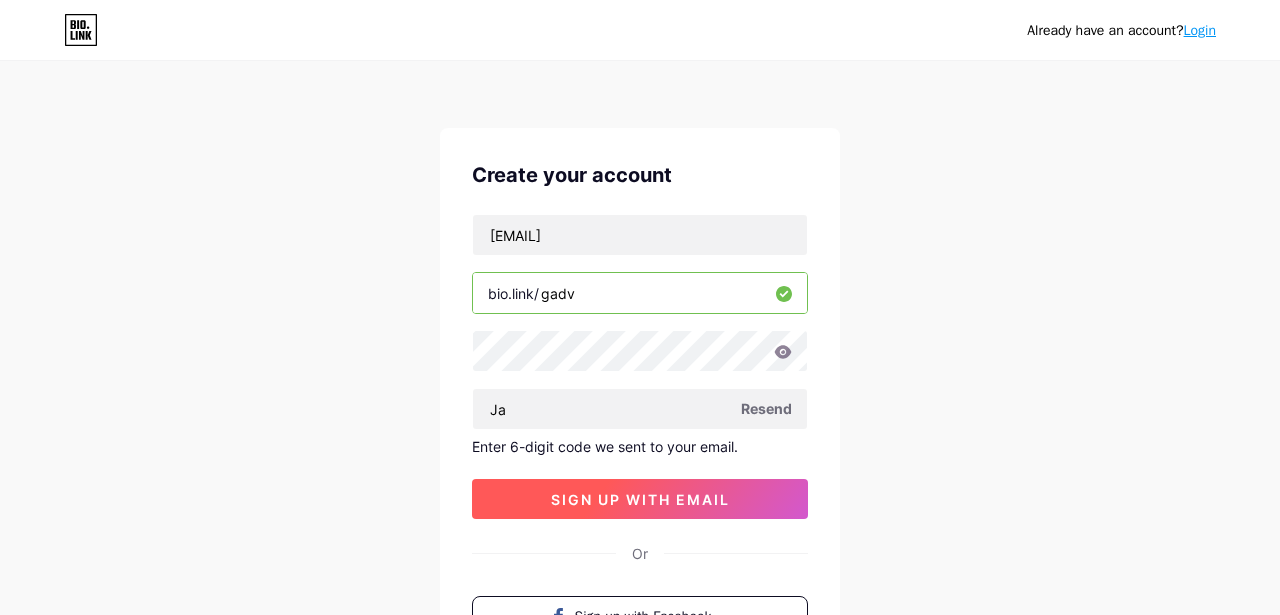 type on "J" 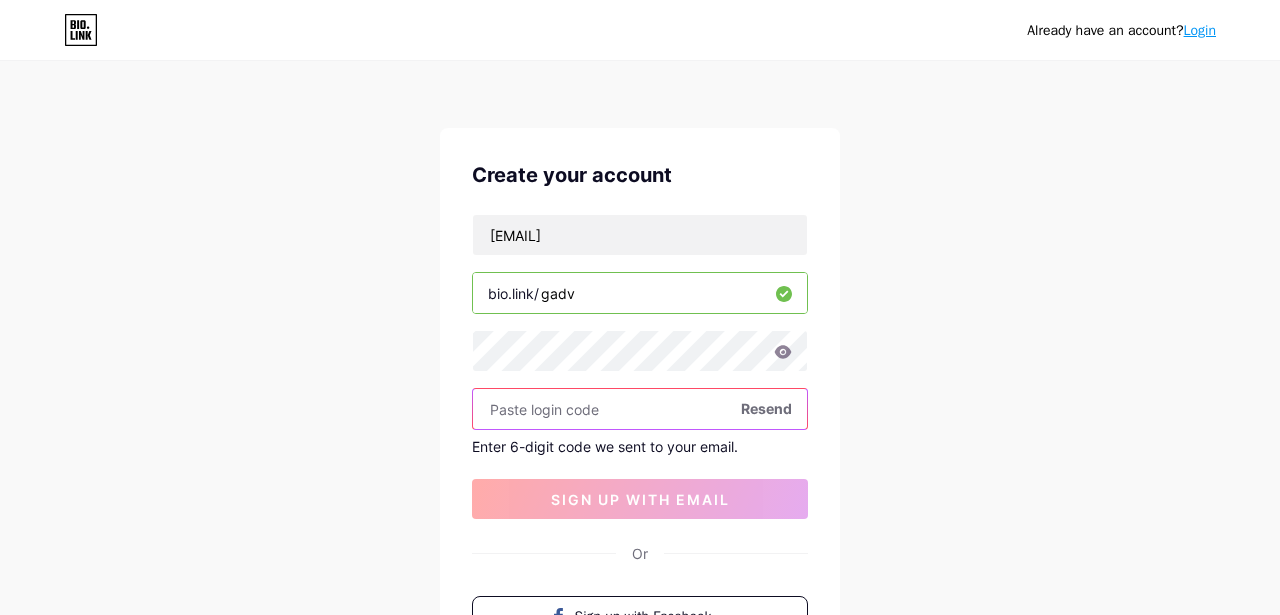 paste on "978489" 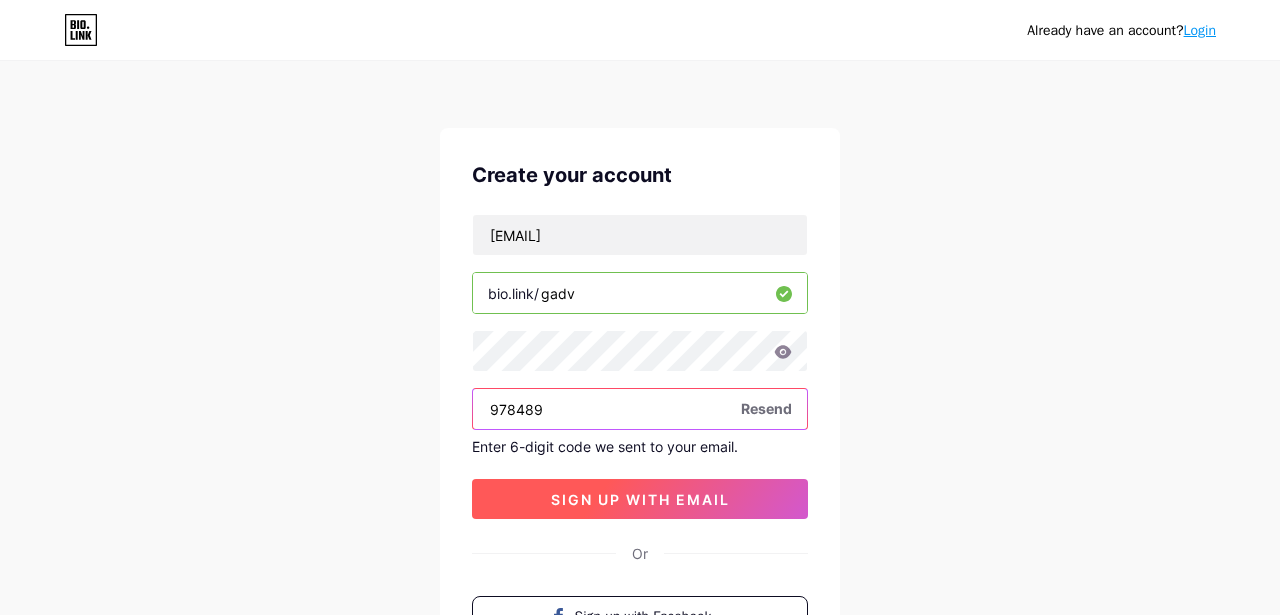 type on "978489" 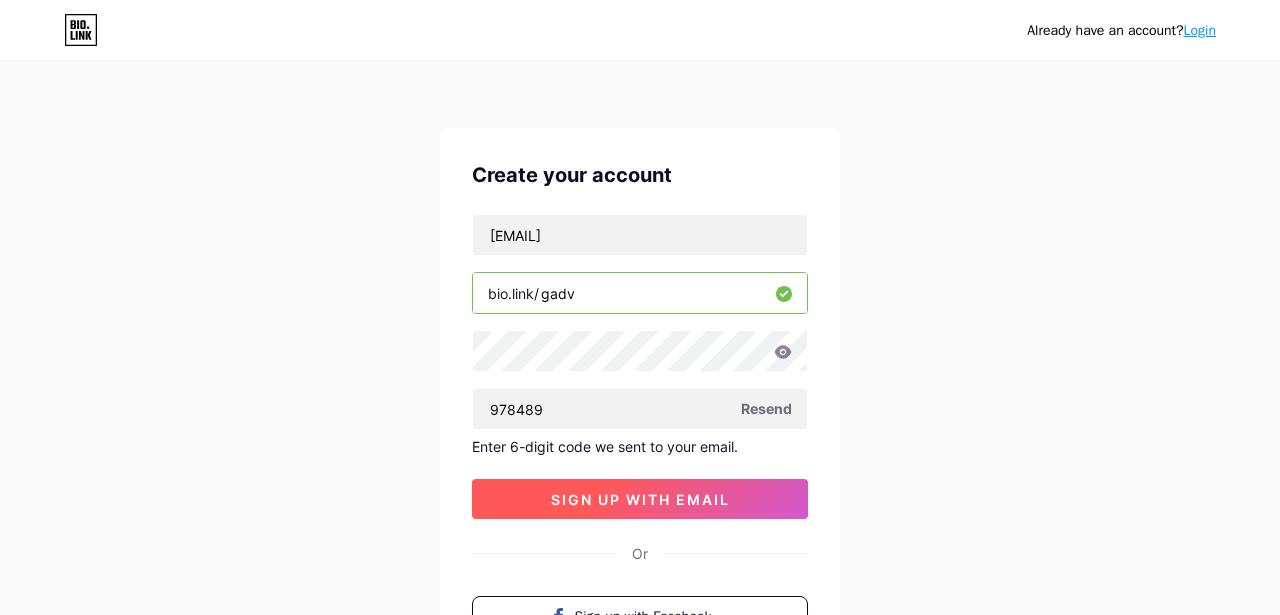 click on "sign up with email" at bounding box center [640, 499] 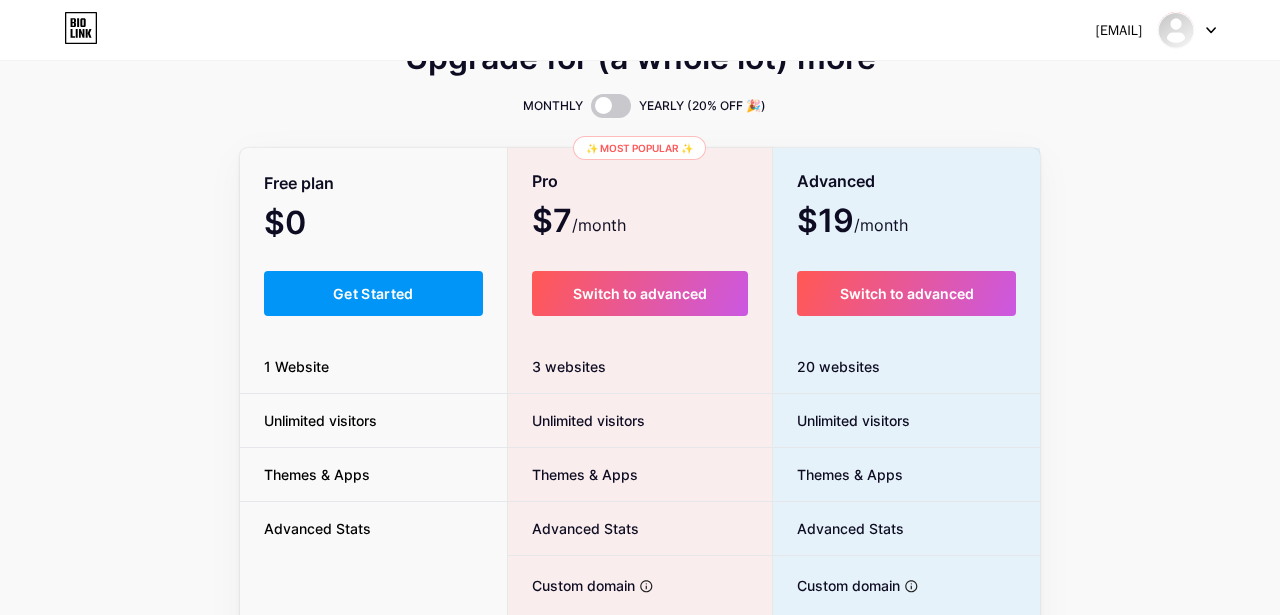 scroll, scrollTop: 0, scrollLeft: 0, axis: both 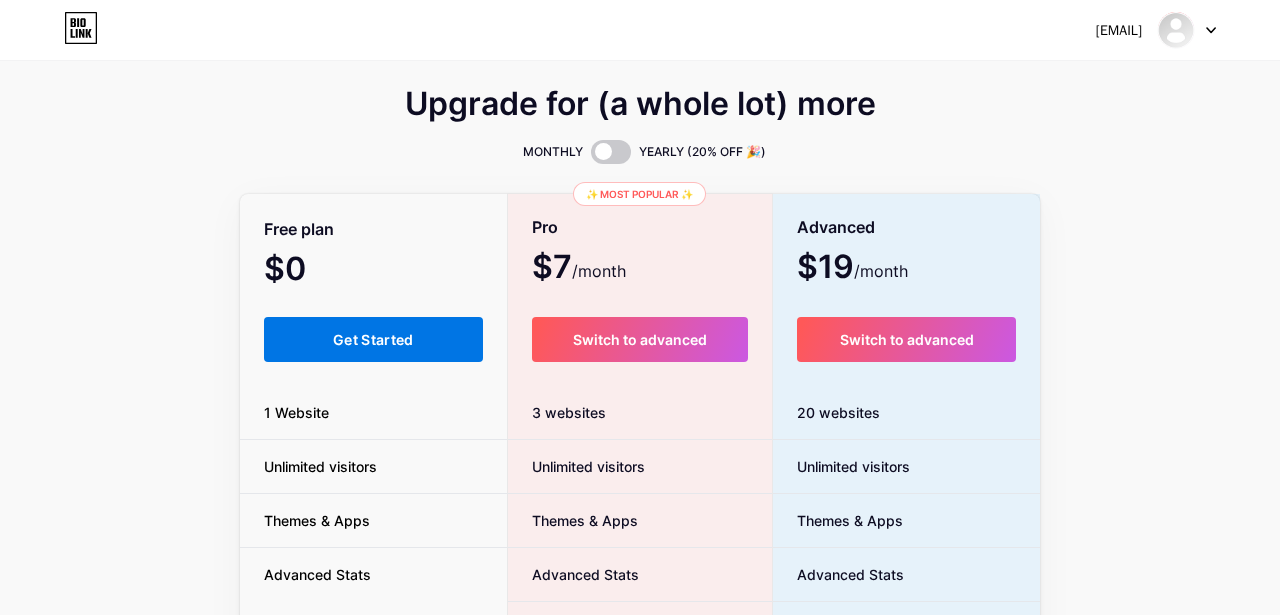 click on "Get Started" at bounding box center (373, 339) 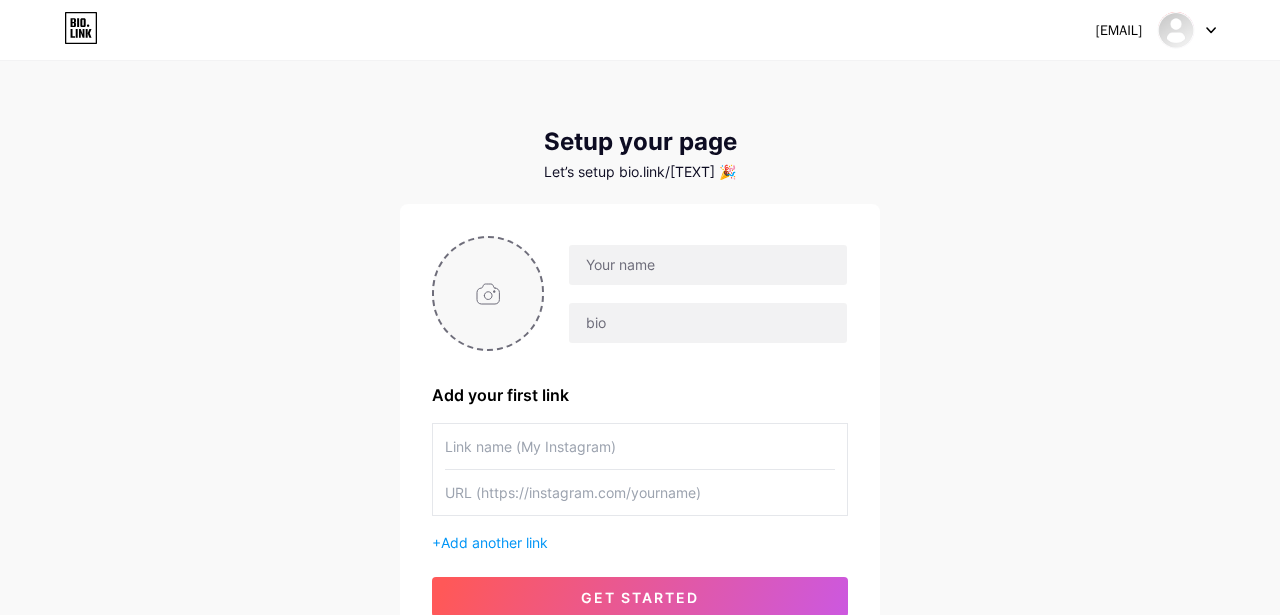 click at bounding box center (488, 293) 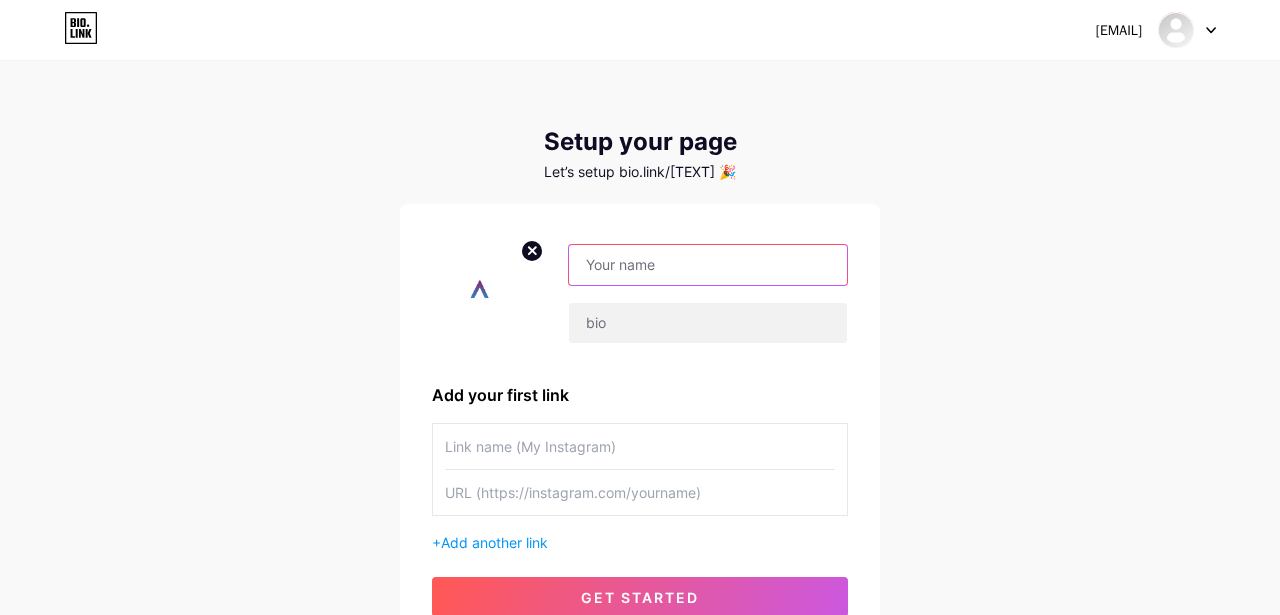 click at bounding box center [708, 265] 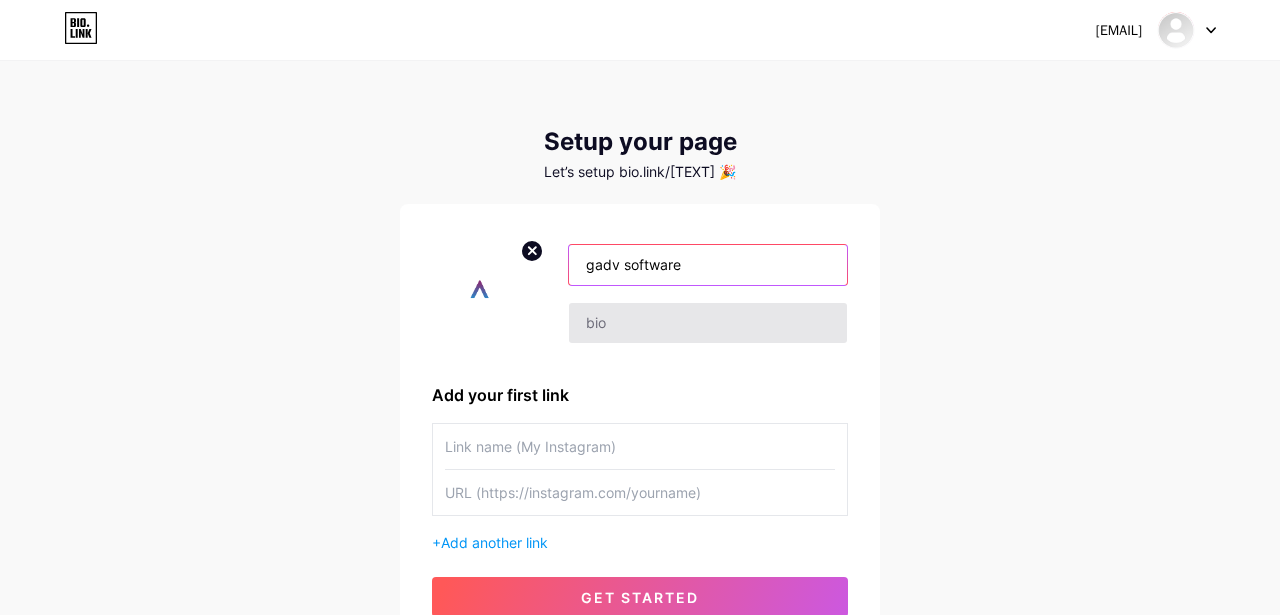 type on "gadv software" 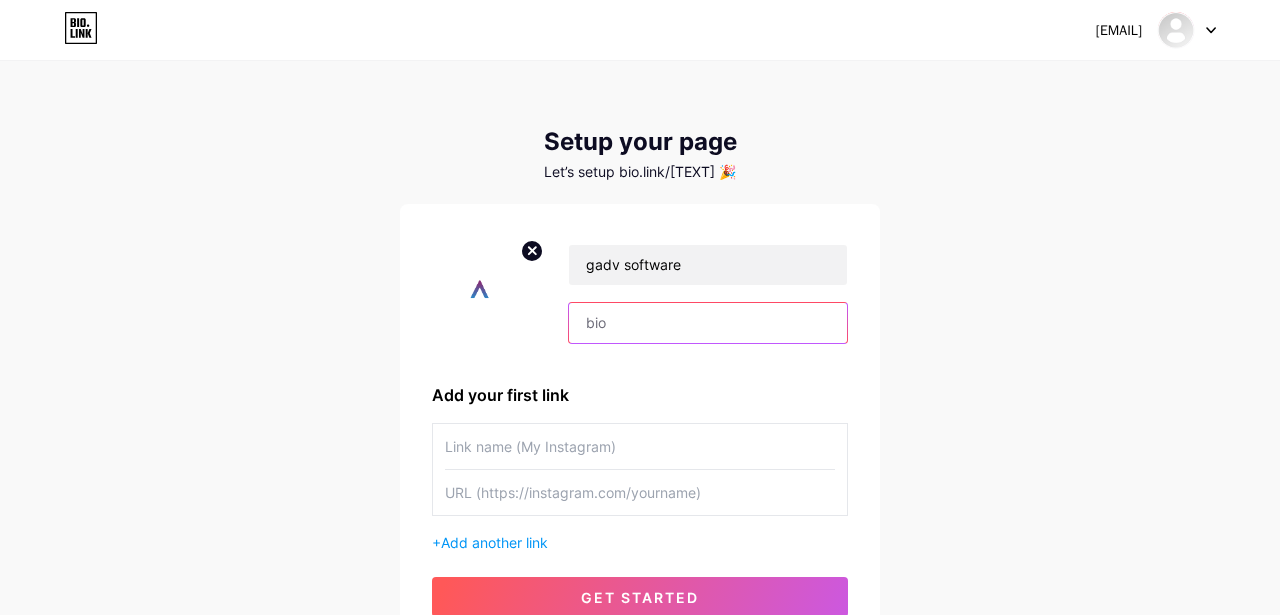 click at bounding box center [708, 323] 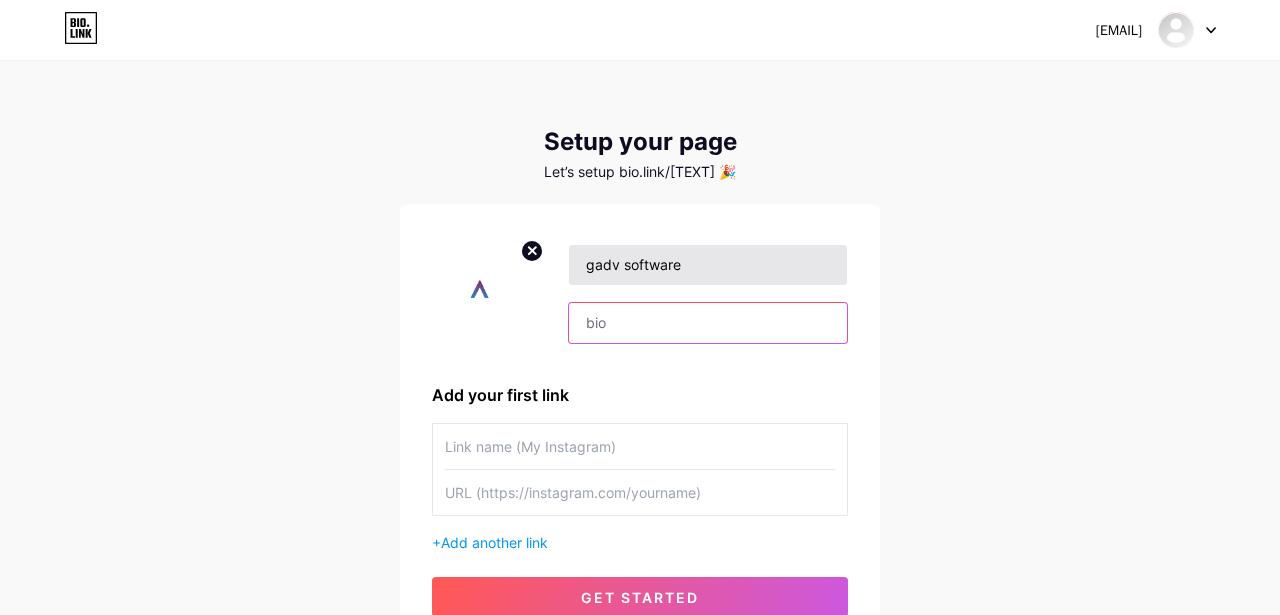 paste on "Discover how Automation & Rationalization transform operations by streamlining tasks, saving time, and enhancing productivity across industries." 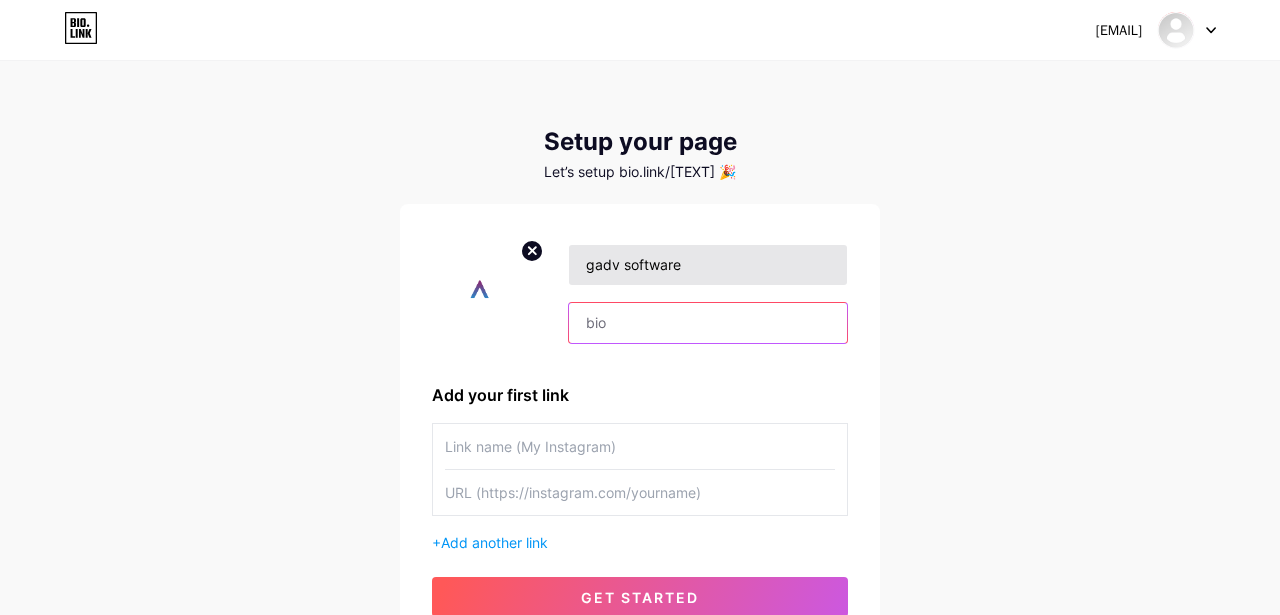 type on "Discover how Automation & Rationalization transform operations by streamlining tasks, saving time, and enhancing productivity across industries." 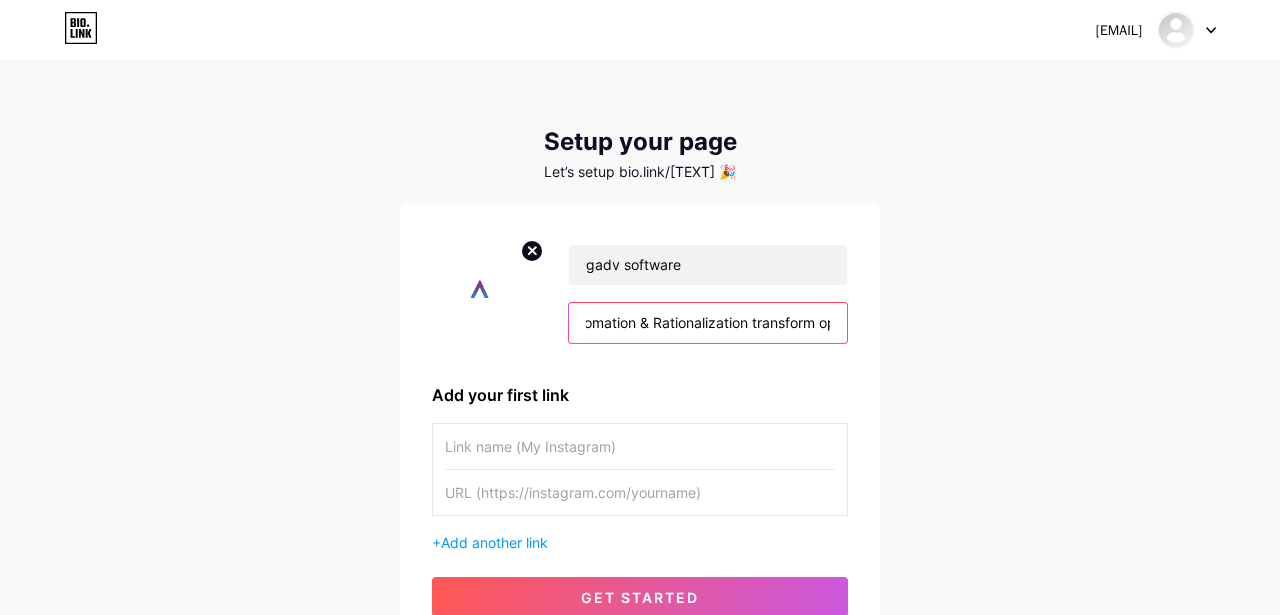 scroll, scrollTop: 0, scrollLeft: 0, axis: both 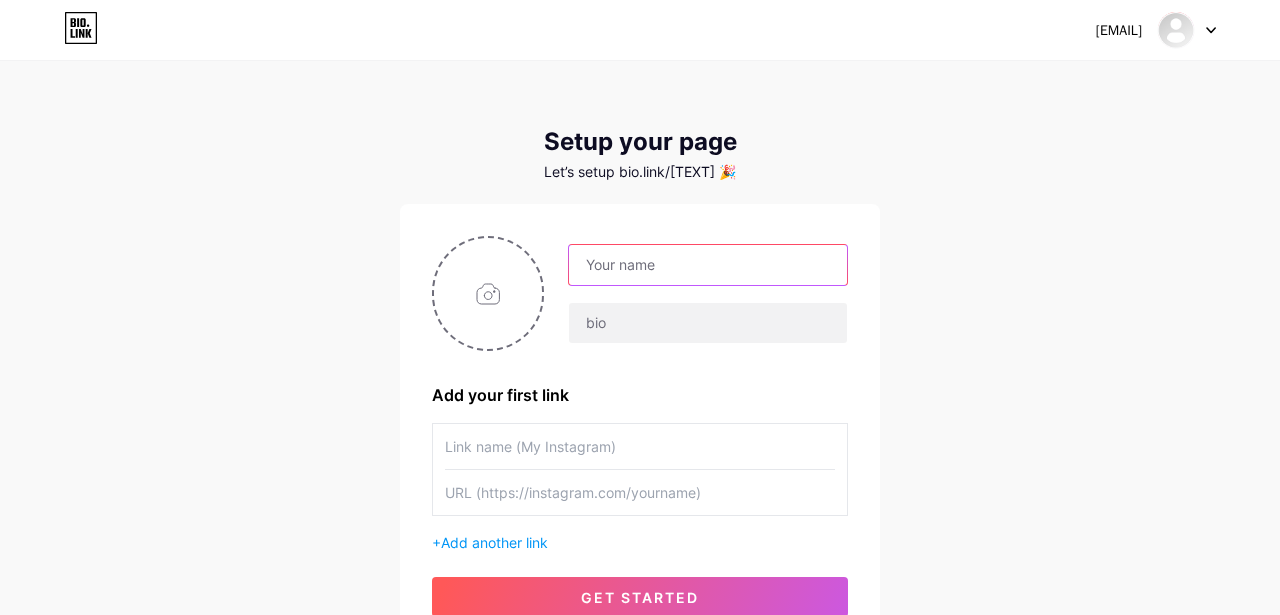 click at bounding box center (708, 265) 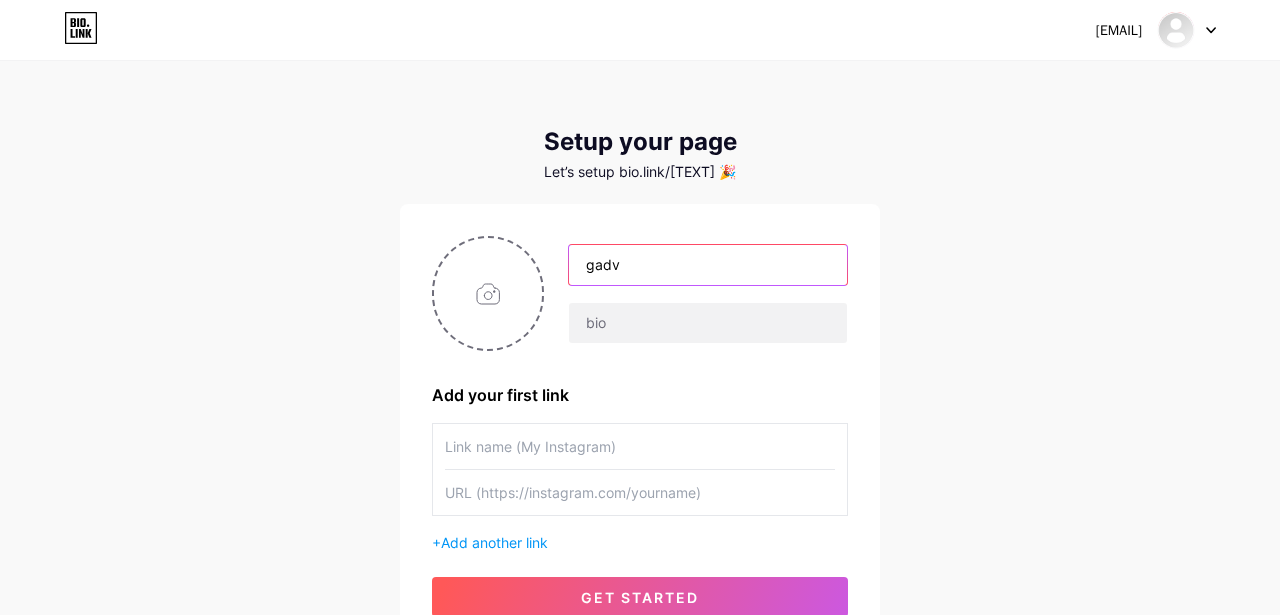 type on "gadv software" 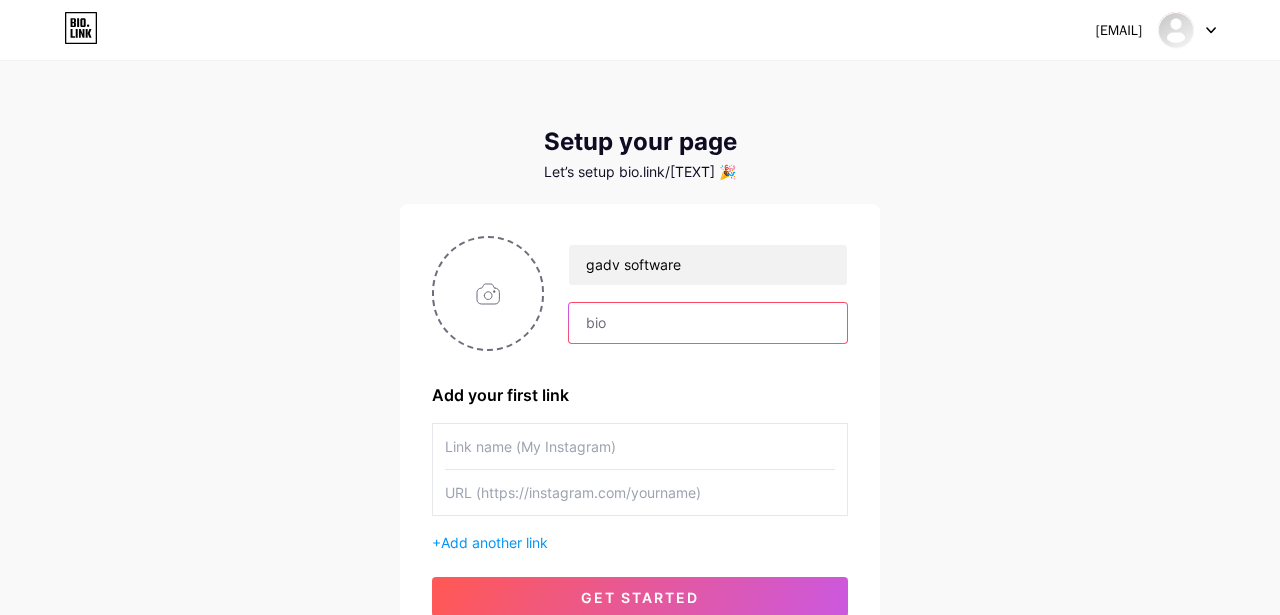 click at bounding box center (708, 323) 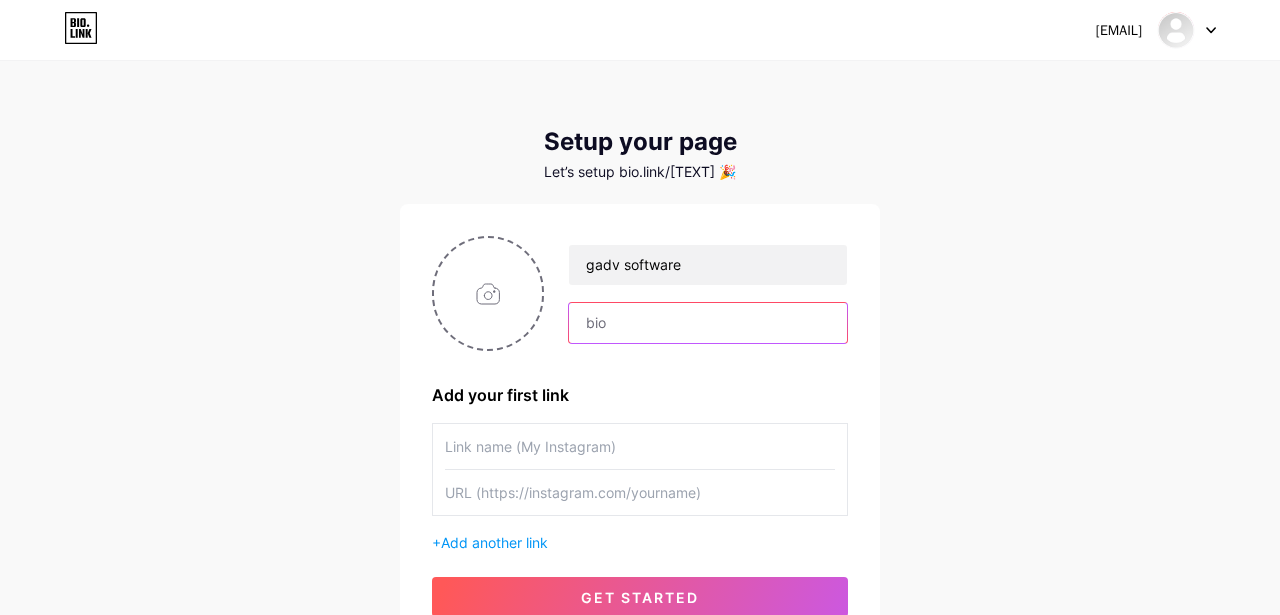 type on "Discover how Automation & Rationalization transform operations by streamlining tasks, saving time, and enhancing productivity across industries." 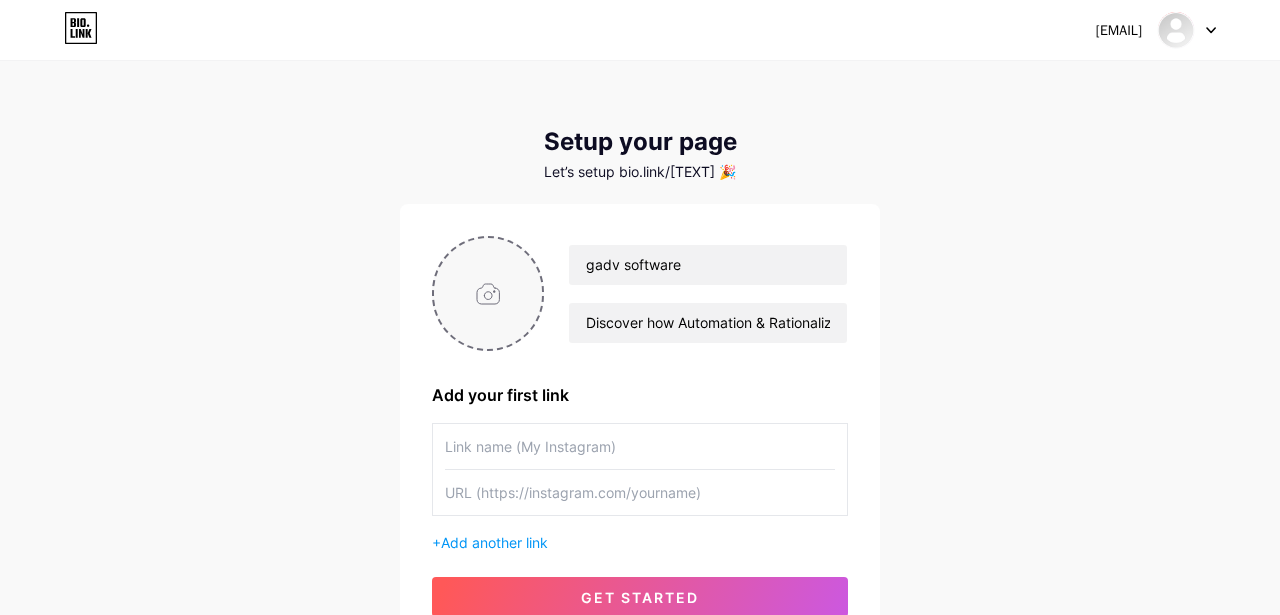 click at bounding box center [488, 293] 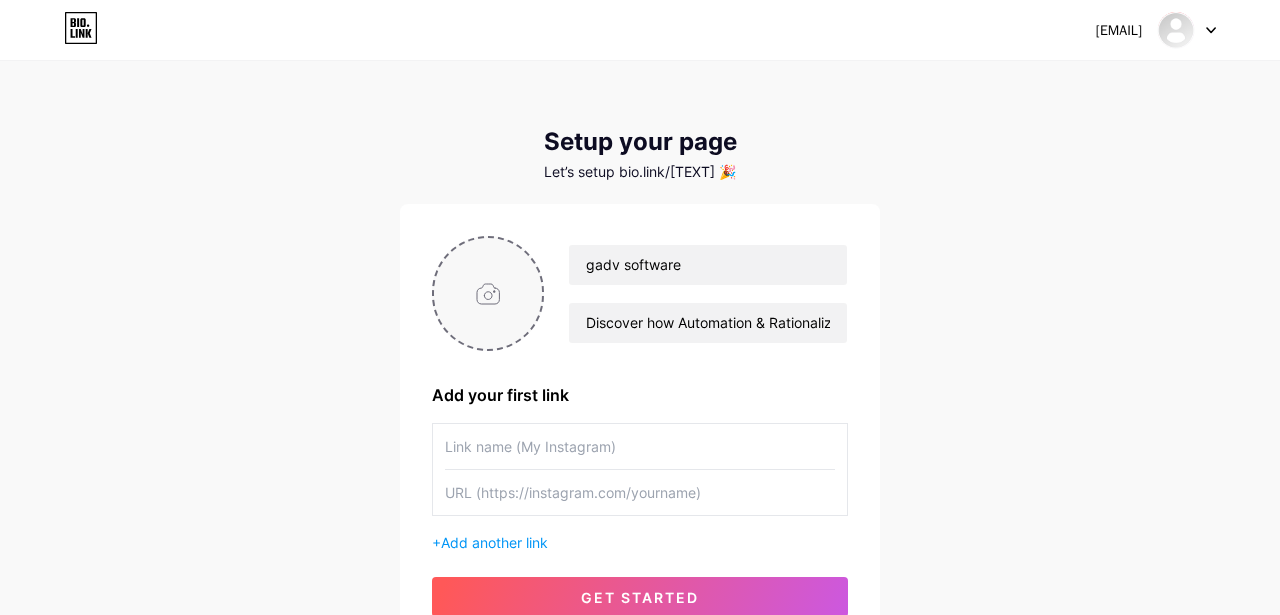 type on "C:\fakepath\gadv-logo-white (8).png" 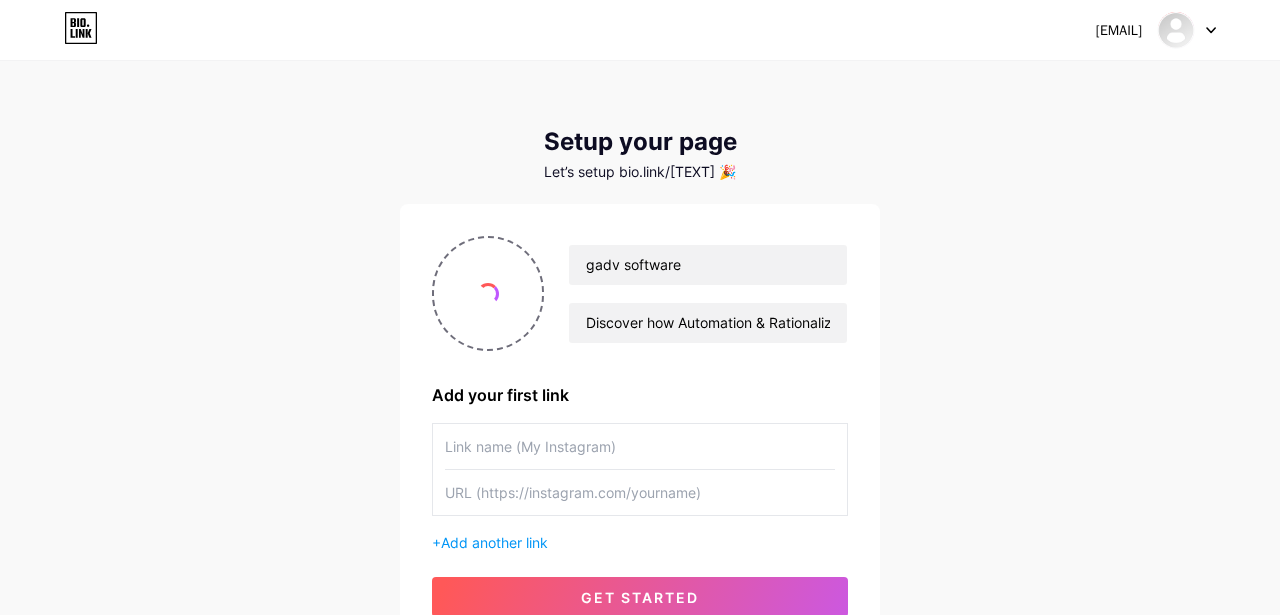 scroll, scrollTop: 178, scrollLeft: 0, axis: vertical 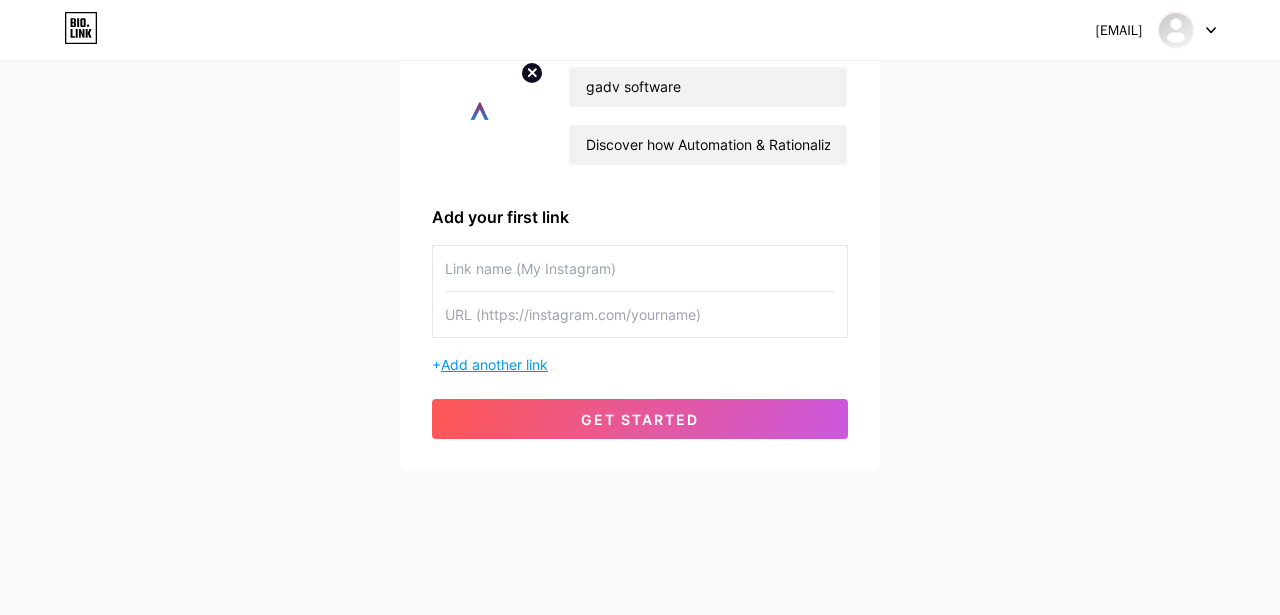 click on "Add another link" at bounding box center [494, 364] 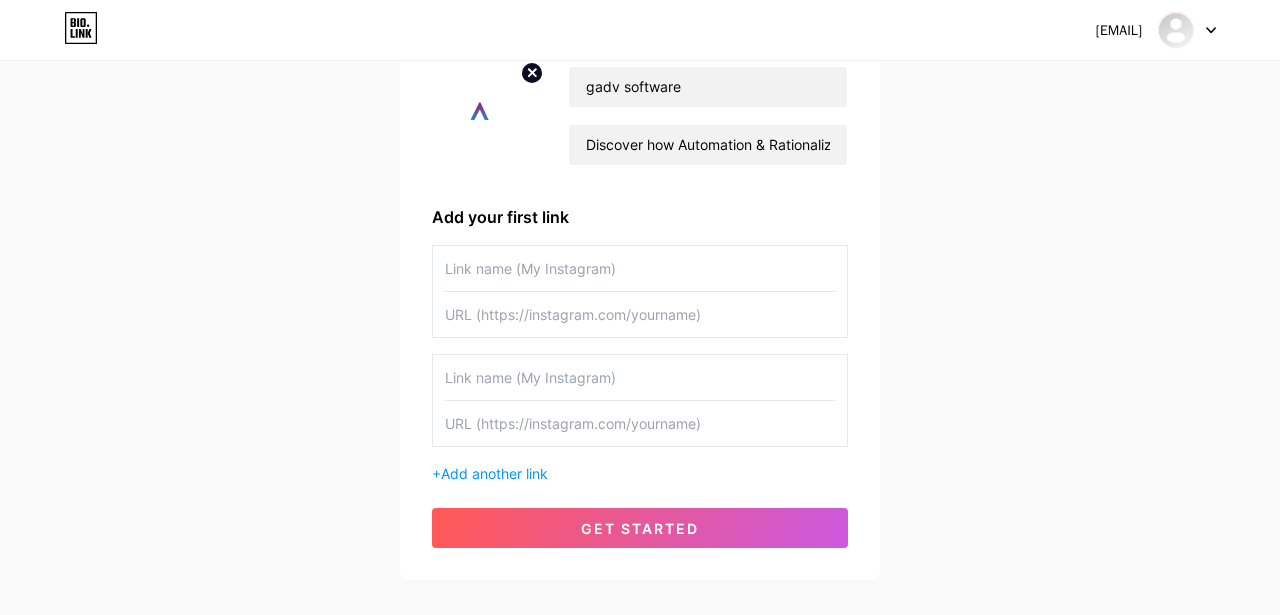 click at bounding box center (640, 377) 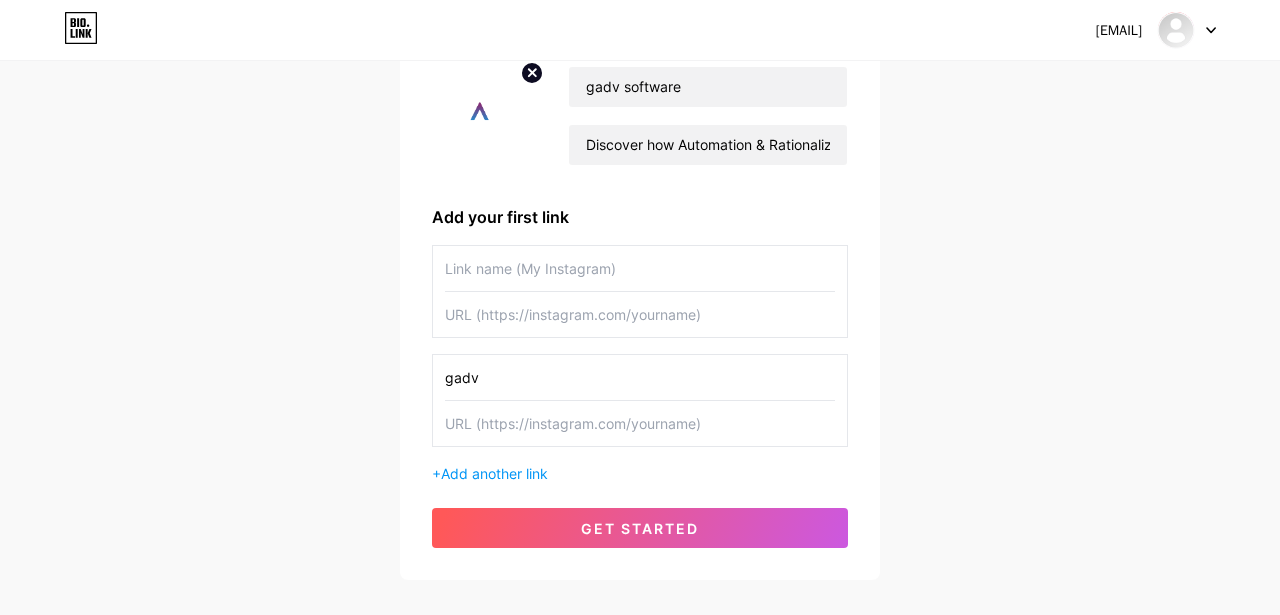 type on "gadv" 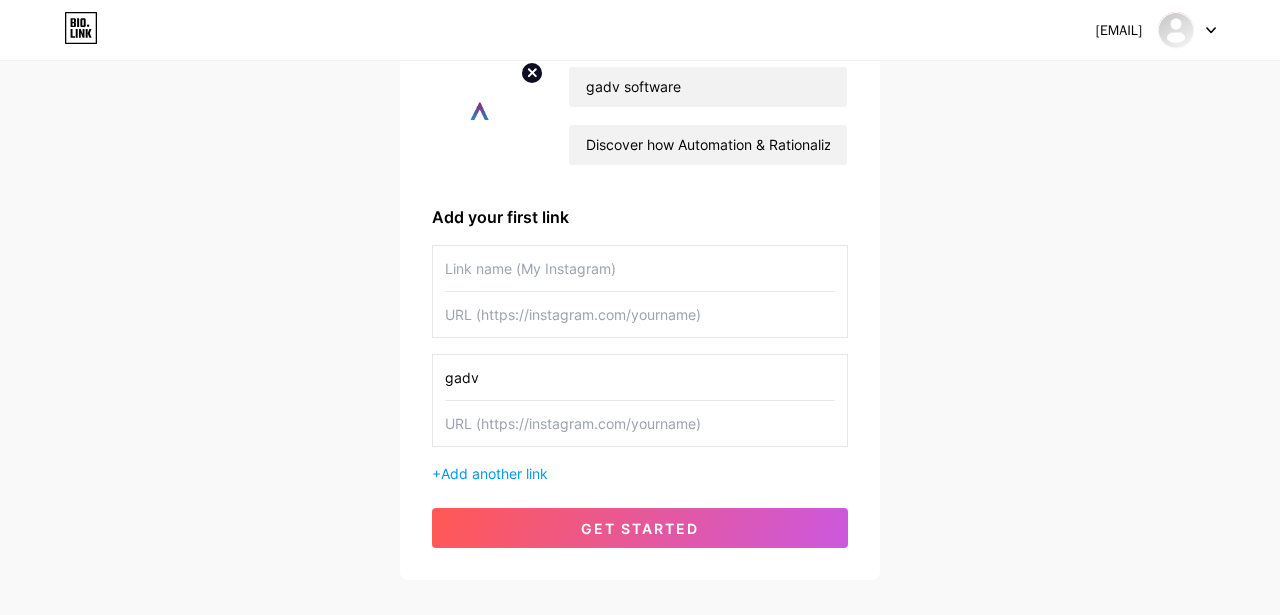 paste on "https://www.gadv.de/" 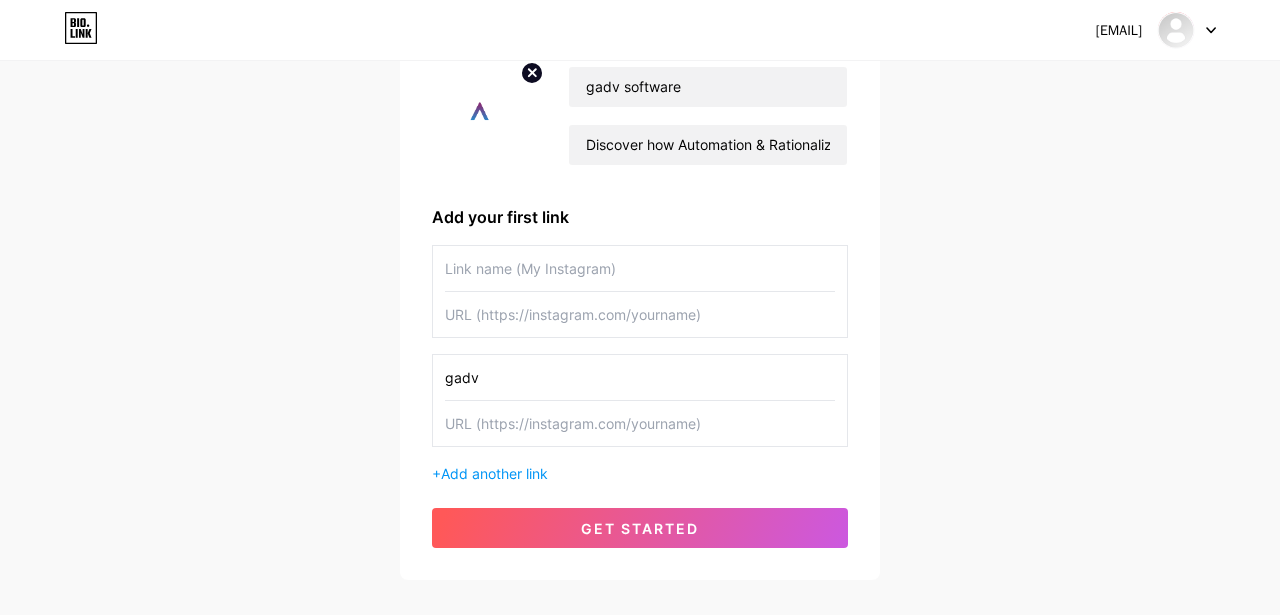 type on "https://www.gadv.de/" 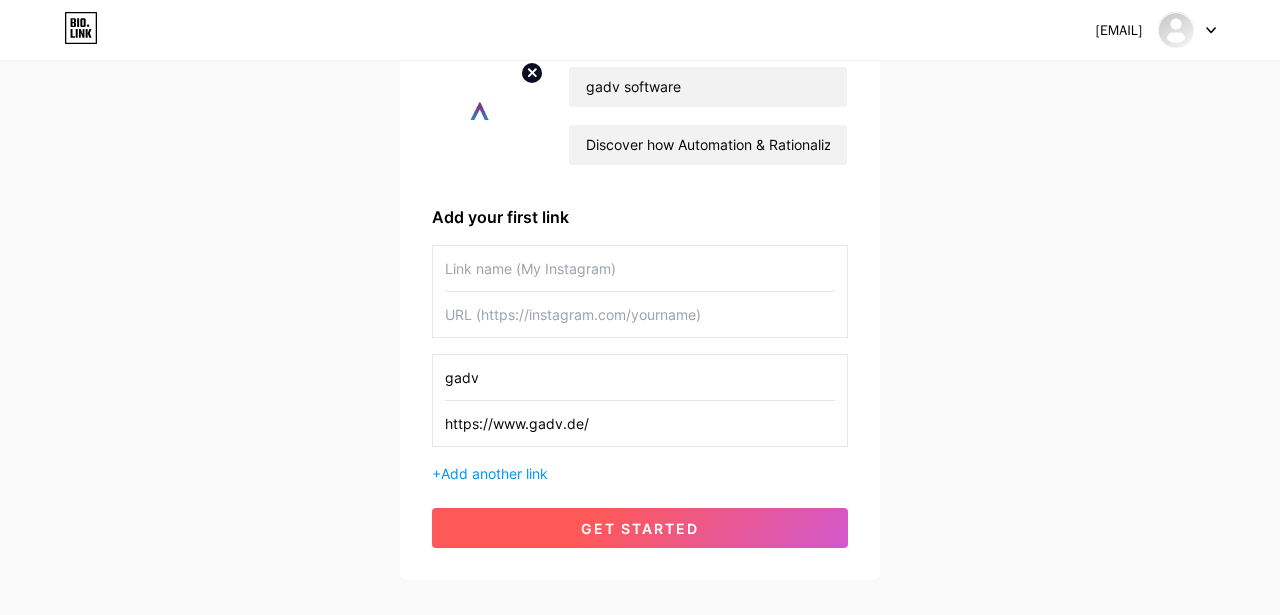 click on "get started" at bounding box center (640, 528) 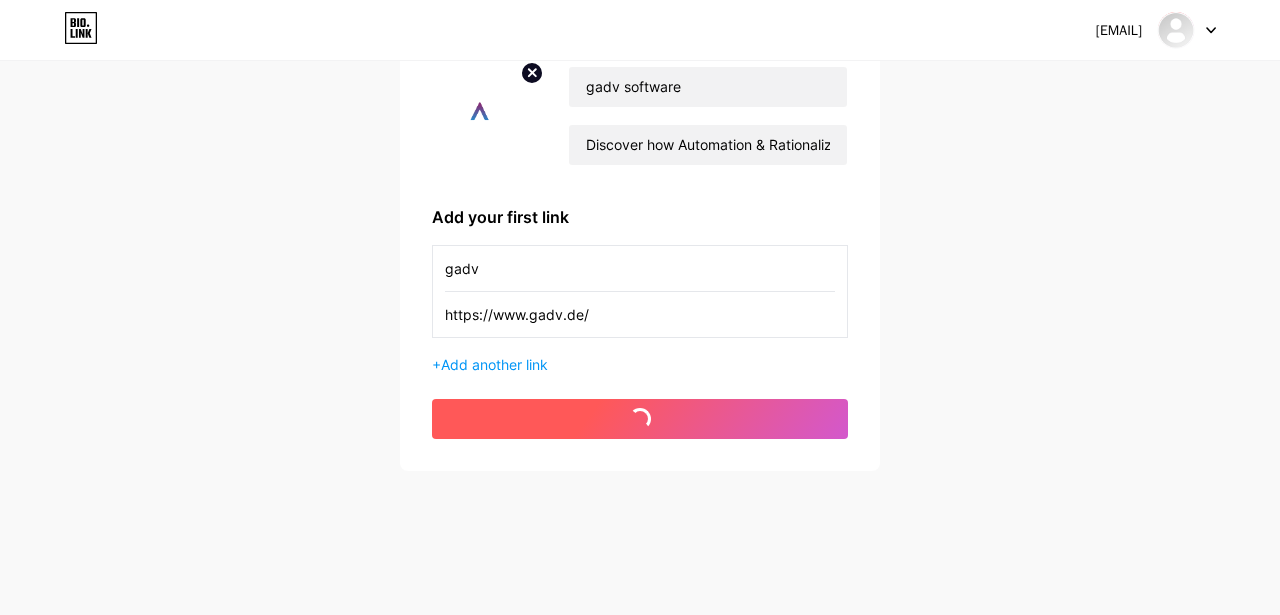 scroll, scrollTop: 0, scrollLeft: 0, axis: both 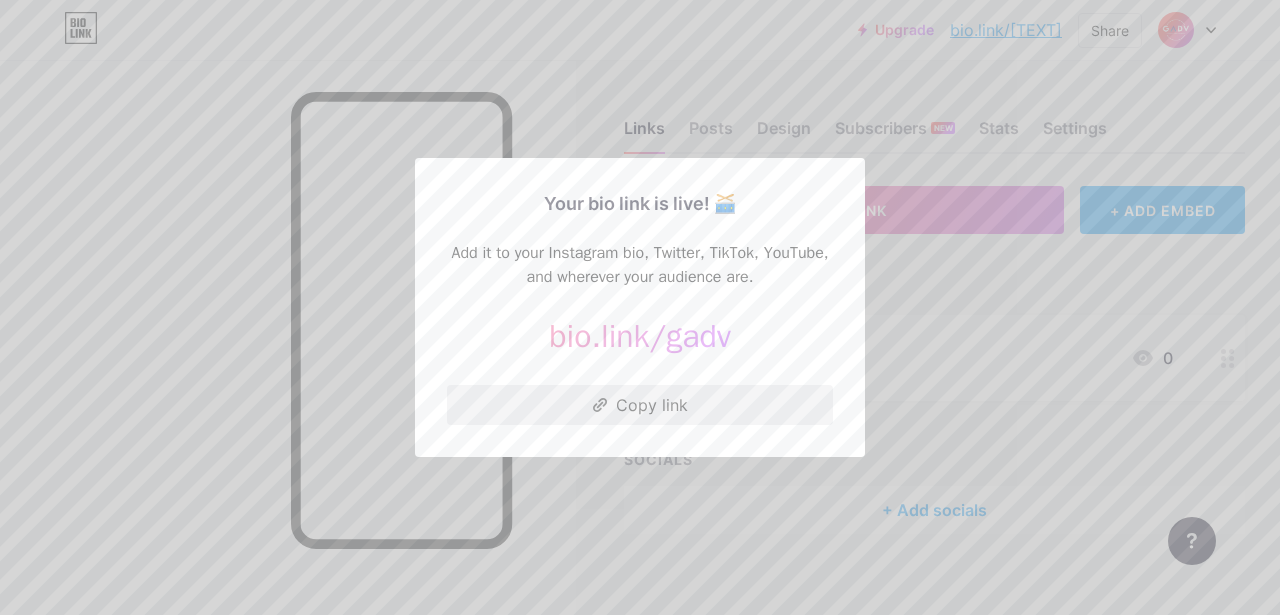 click on "Copy link" at bounding box center [640, 405] 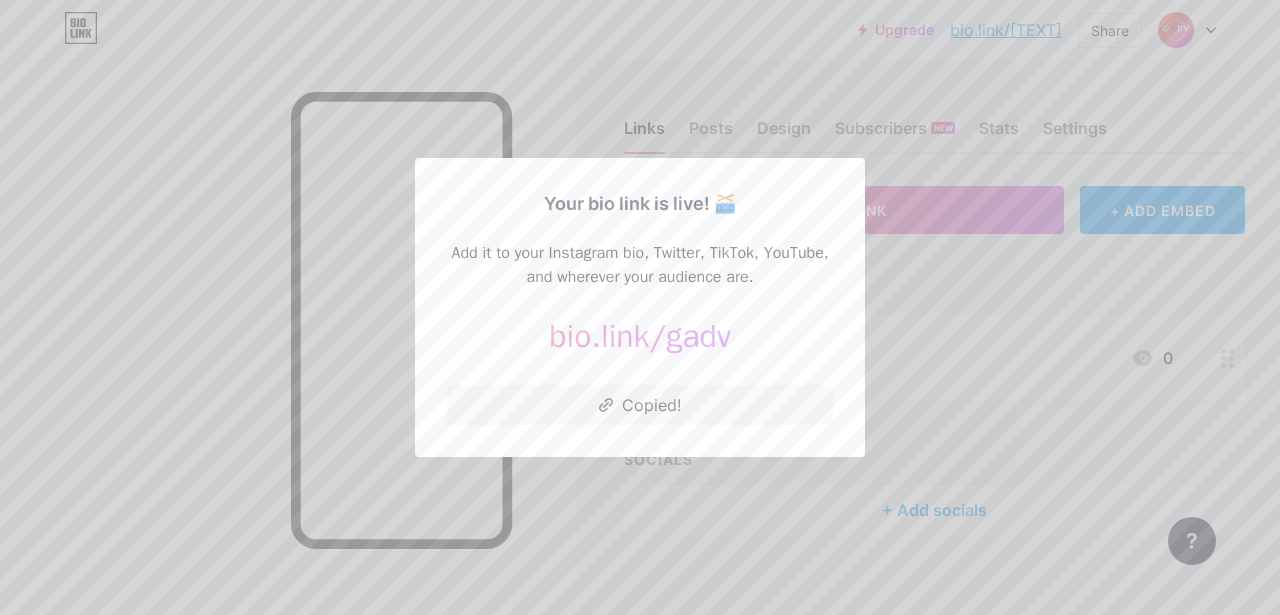 click at bounding box center (640, 307) 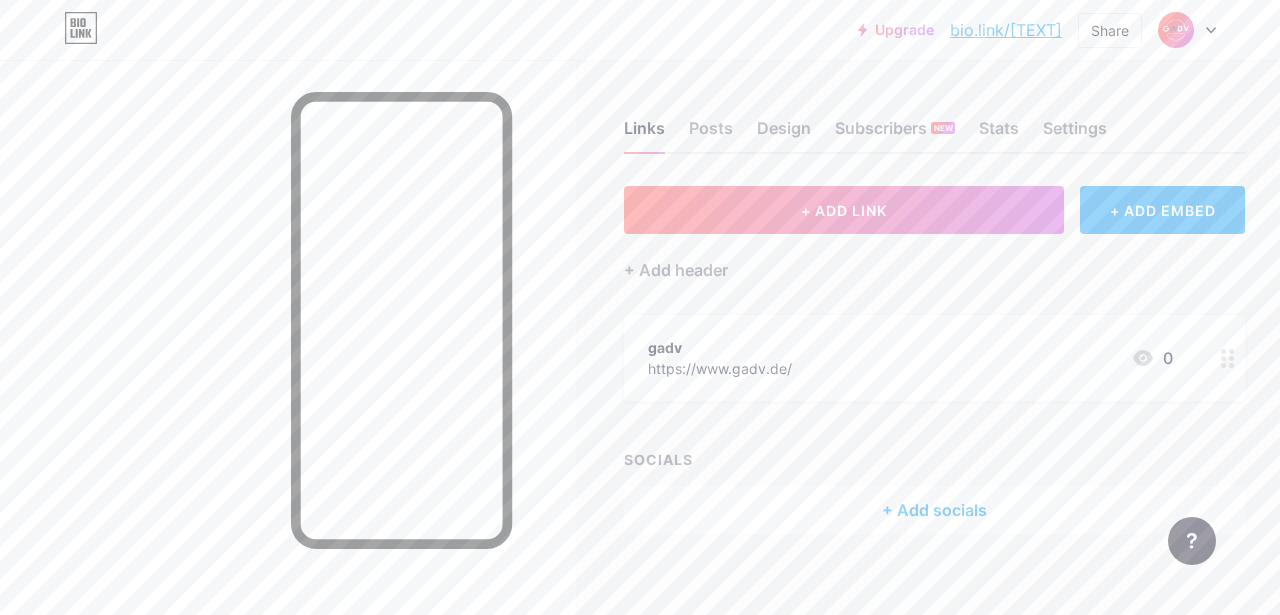 click at bounding box center [1187, 30] 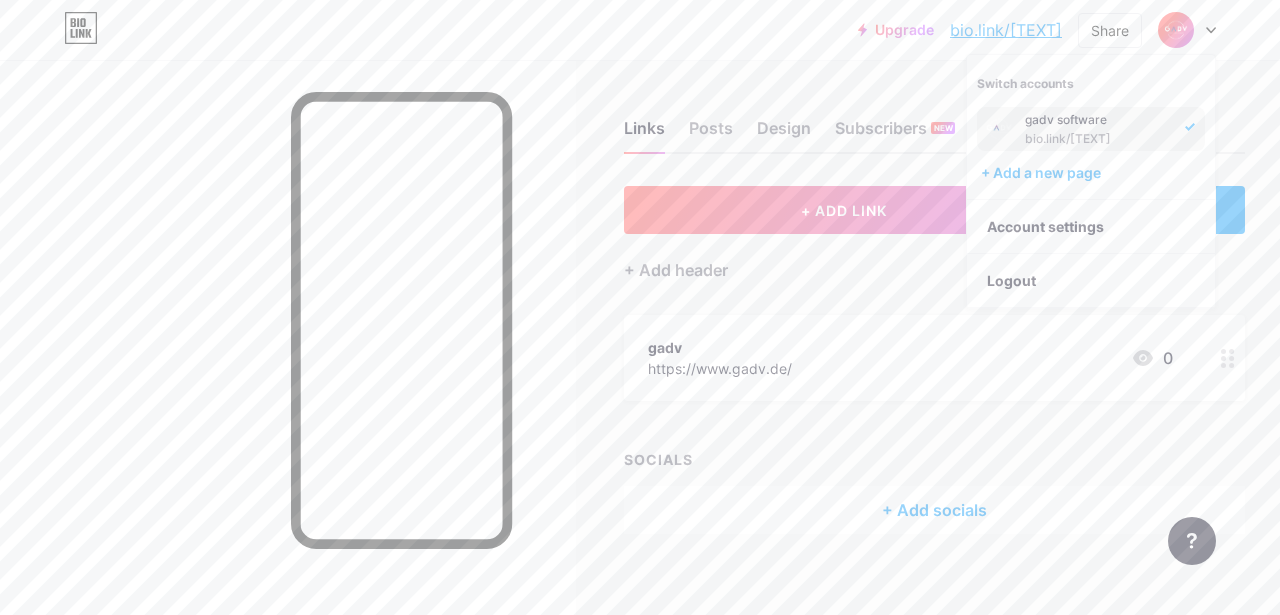 click on "gadv software" at bounding box center (1099, 120) 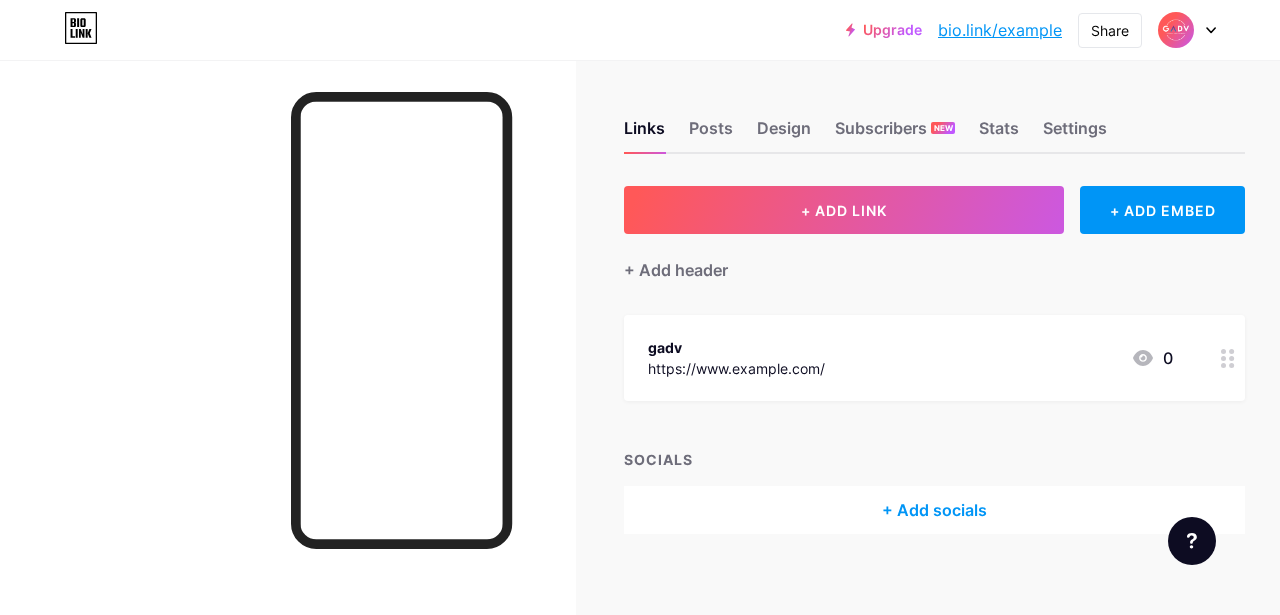 scroll, scrollTop: 0, scrollLeft: 0, axis: both 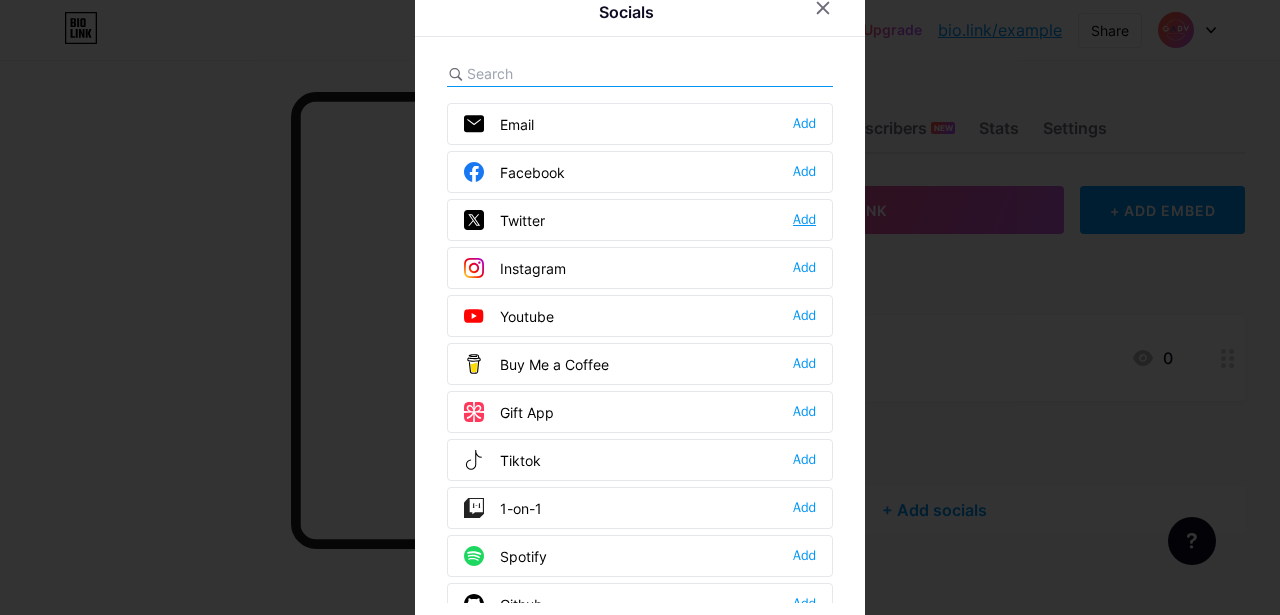 click on "Add" at bounding box center [804, 220] 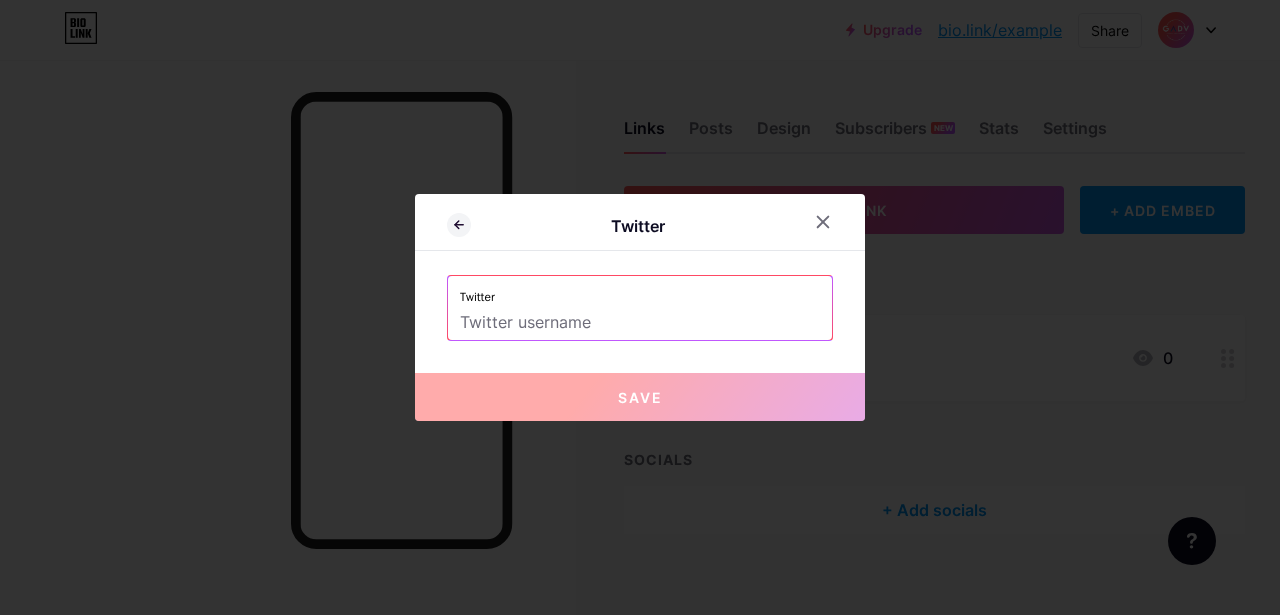 click at bounding box center [640, 323] 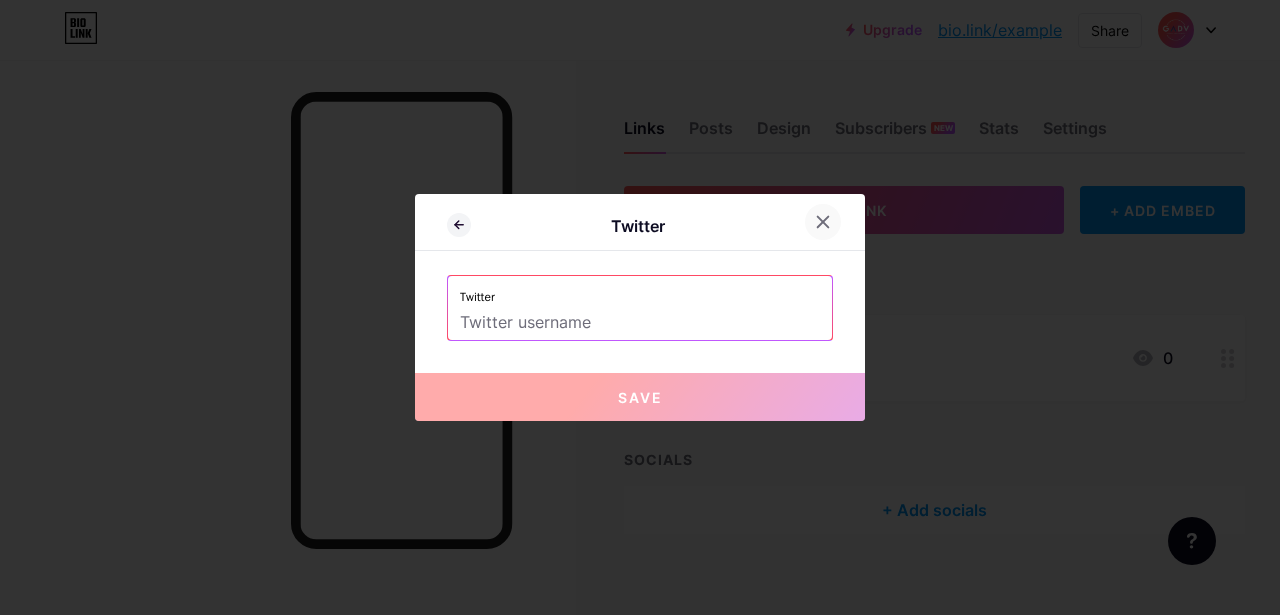 click 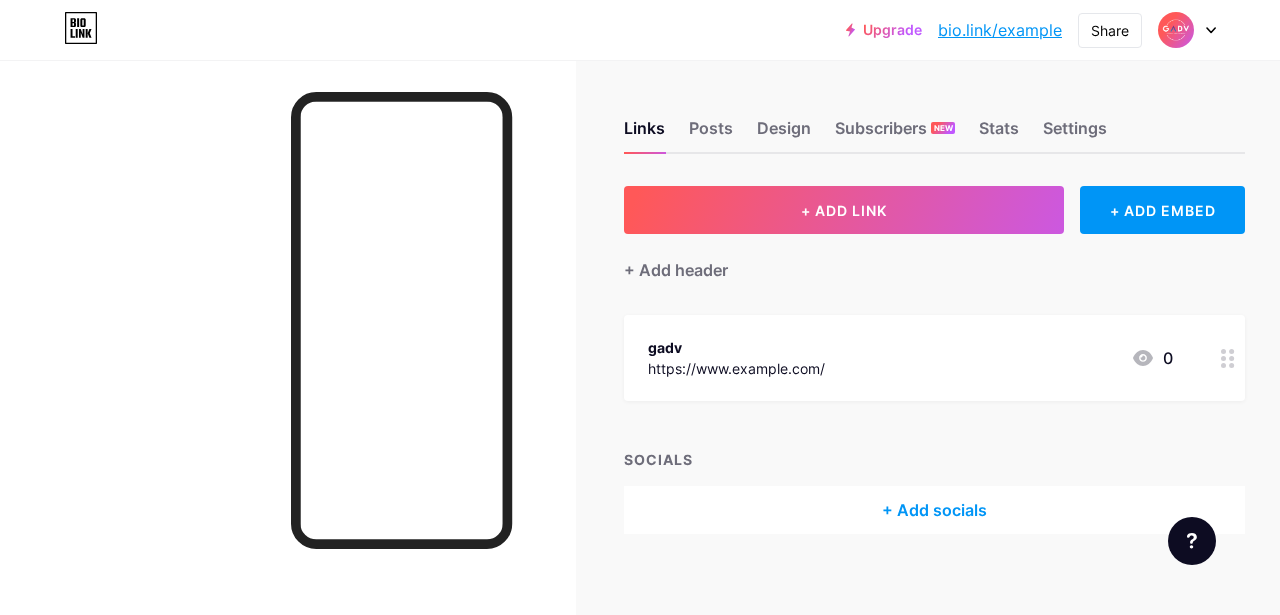 click on "bio.link/[TEXT]" at bounding box center (1000, 30) 